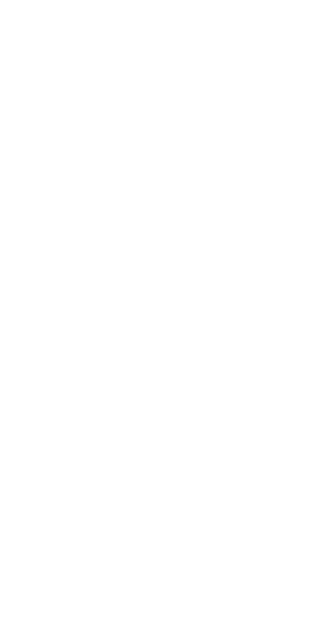 scroll, scrollTop: 0, scrollLeft: 0, axis: both 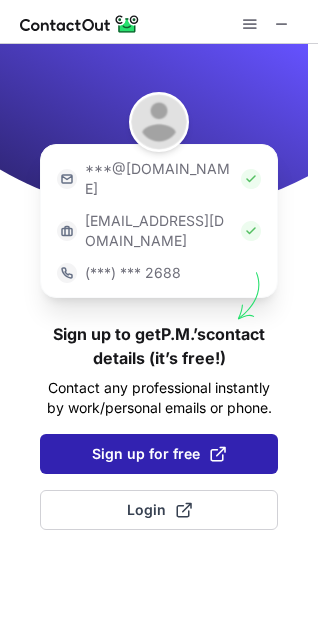 click on "Sign up for free" at bounding box center [159, 454] 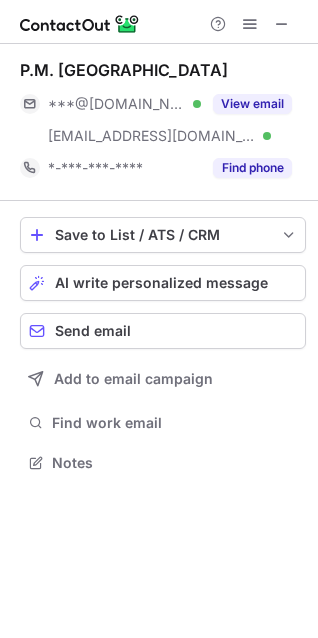 scroll, scrollTop: 10, scrollLeft: 10, axis: both 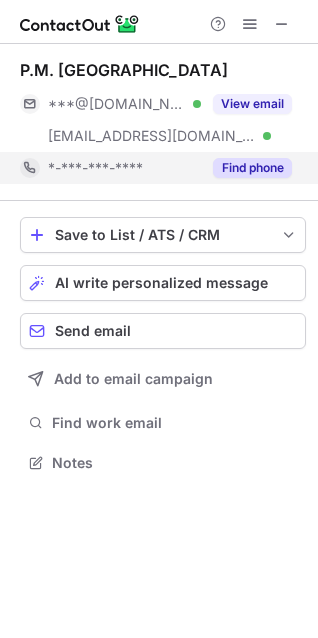 click on "Find phone" at bounding box center [252, 168] 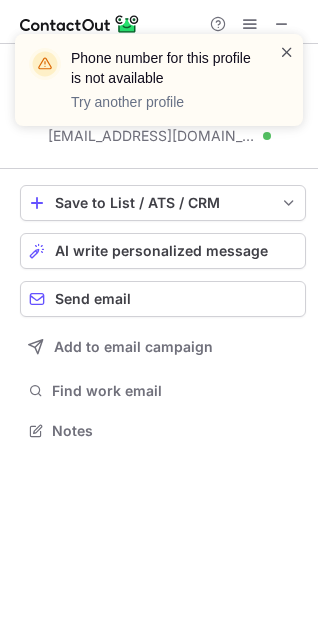 scroll, scrollTop: 417, scrollLeft: 318, axis: both 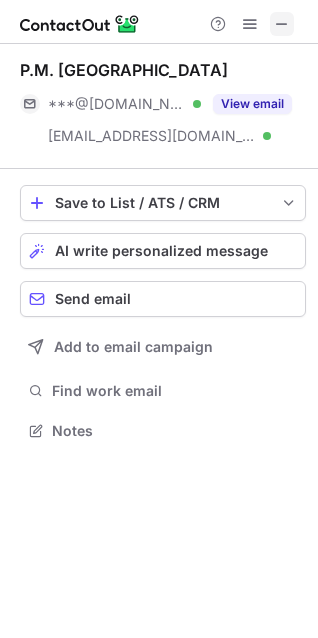 click at bounding box center [282, 24] 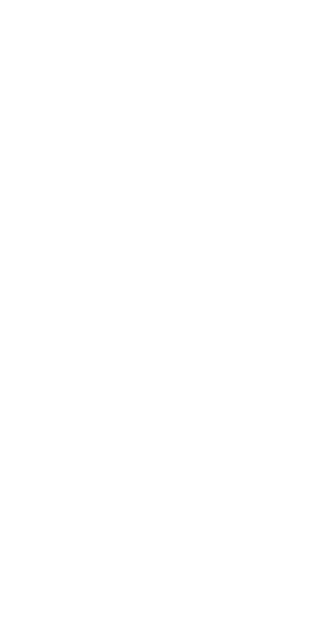 scroll, scrollTop: 0, scrollLeft: 0, axis: both 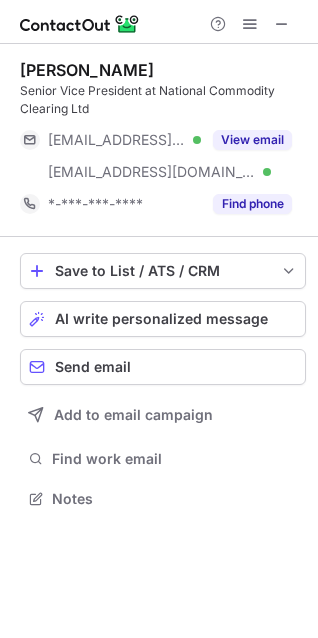 drag, startPoint x: 257, startPoint y: 199, endPoint x: 277, endPoint y: -60, distance: 259.77106 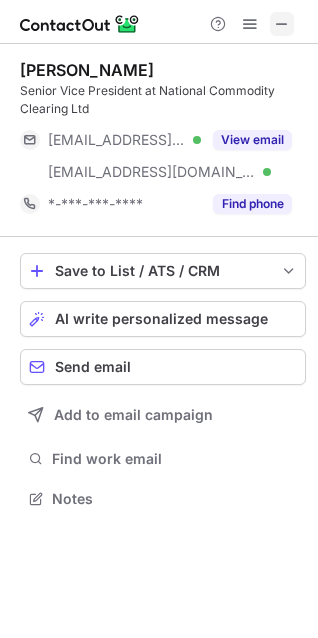 click at bounding box center [282, 24] 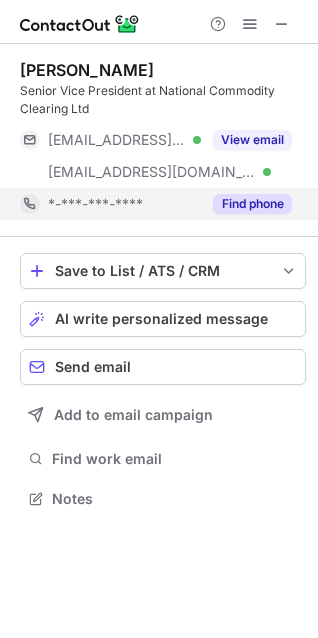 click on "Find phone" at bounding box center [252, 204] 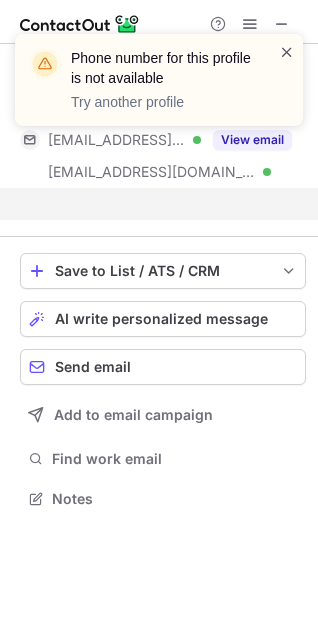 scroll, scrollTop: 453, scrollLeft: 318, axis: both 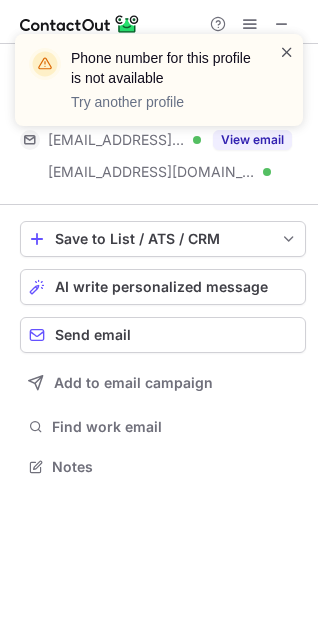 click at bounding box center [287, 52] 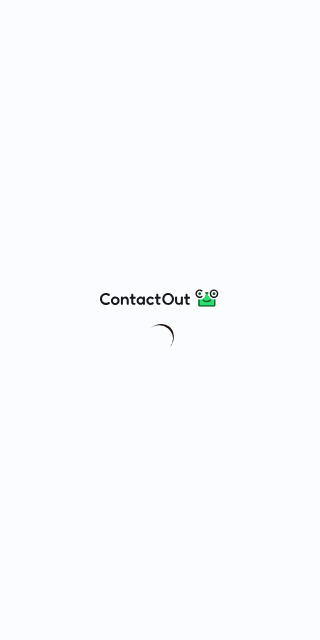 scroll, scrollTop: 0, scrollLeft: 0, axis: both 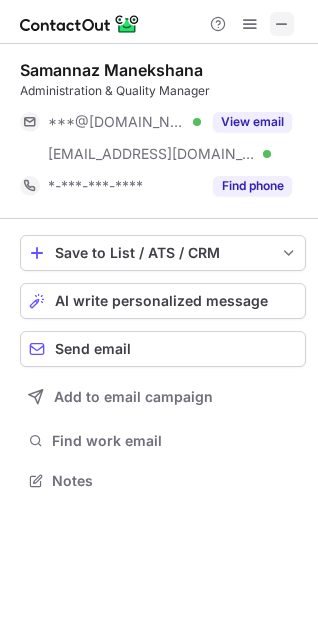 click at bounding box center (282, 24) 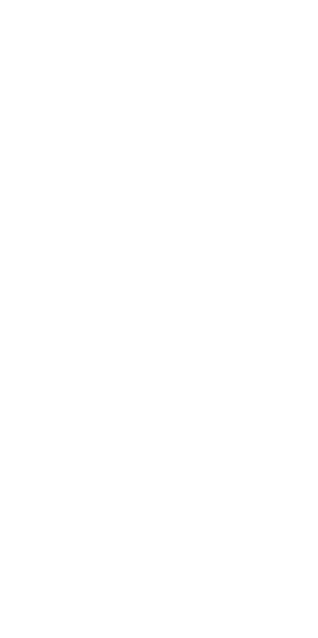 scroll, scrollTop: 0, scrollLeft: 0, axis: both 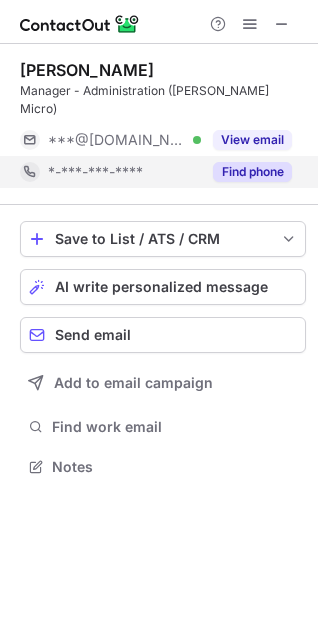 click on "Find phone" at bounding box center [252, 172] 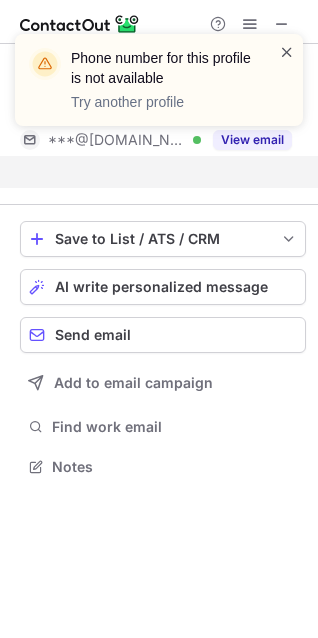 scroll, scrollTop: 403, scrollLeft: 318, axis: both 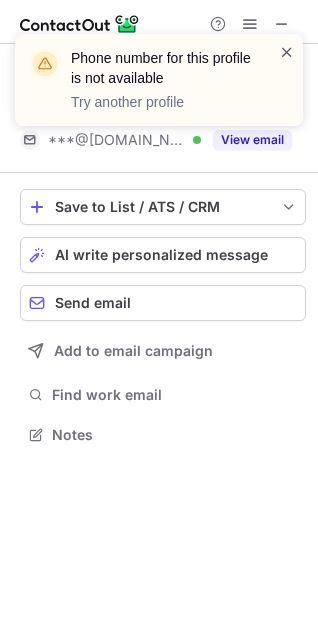 click at bounding box center (287, 52) 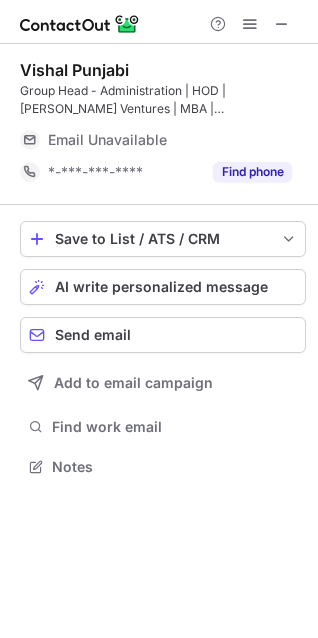 scroll, scrollTop: 453, scrollLeft: 318, axis: both 